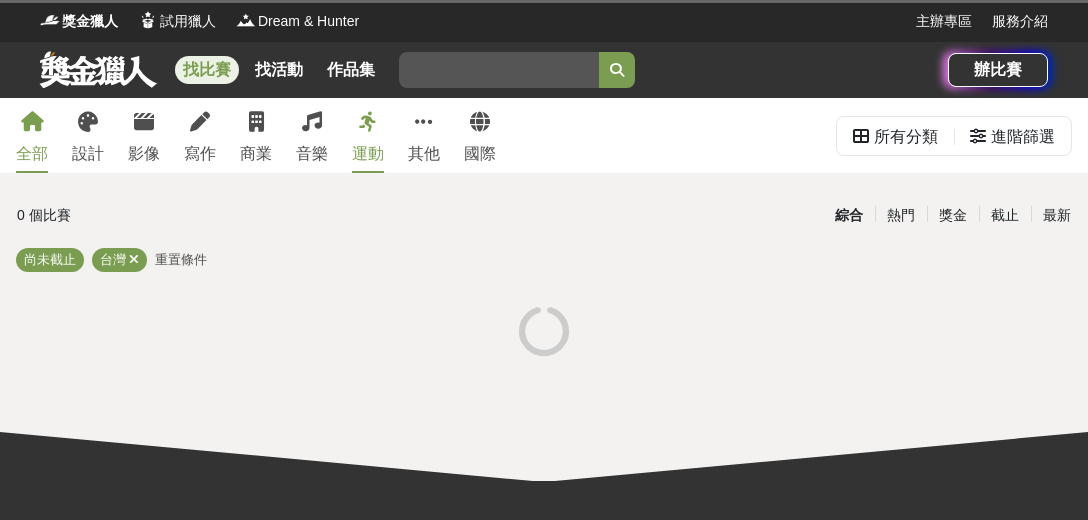 scroll, scrollTop: 0, scrollLeft: 0, axis: both 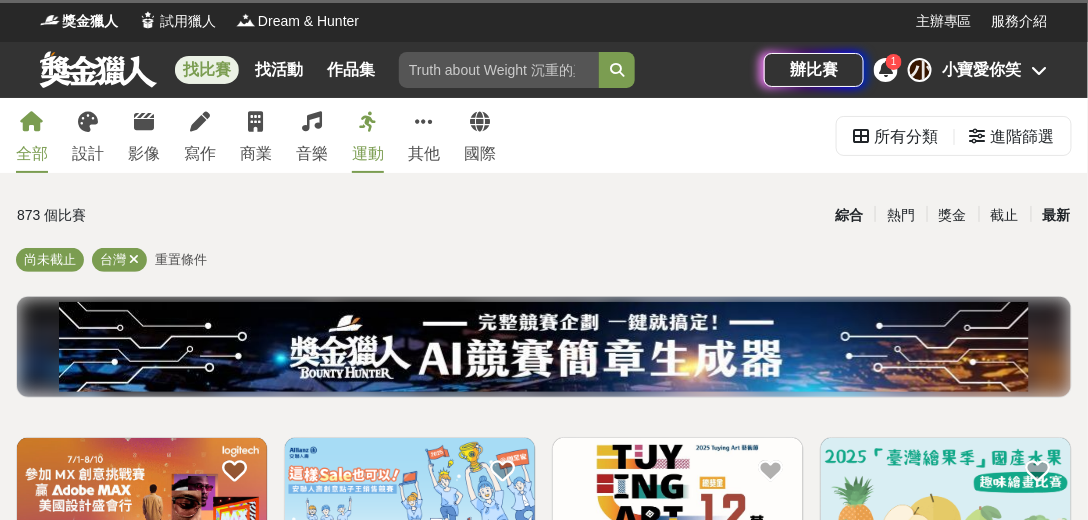 click on "最新" at bounding box center [1057, 215] 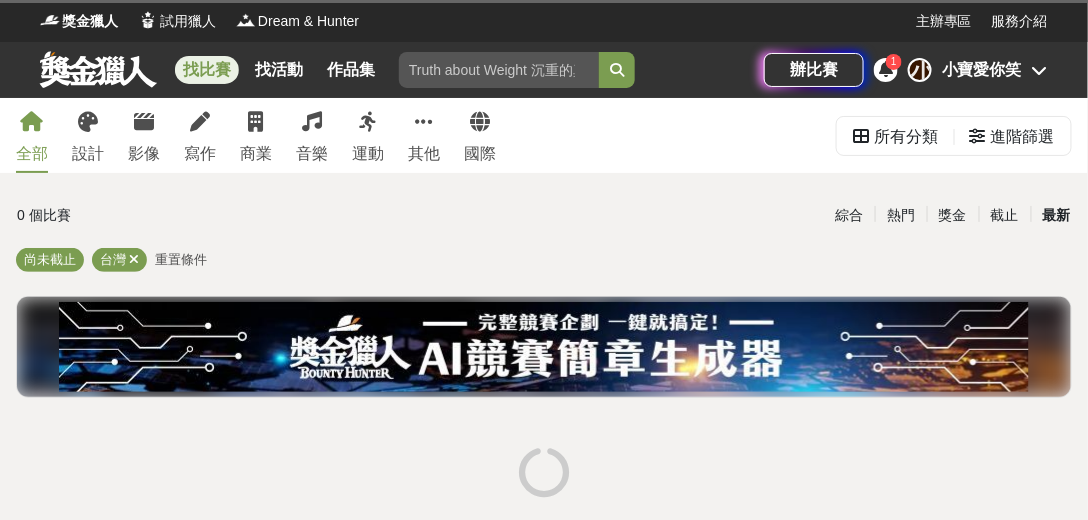click on "1" at bounding box center [886, 70] 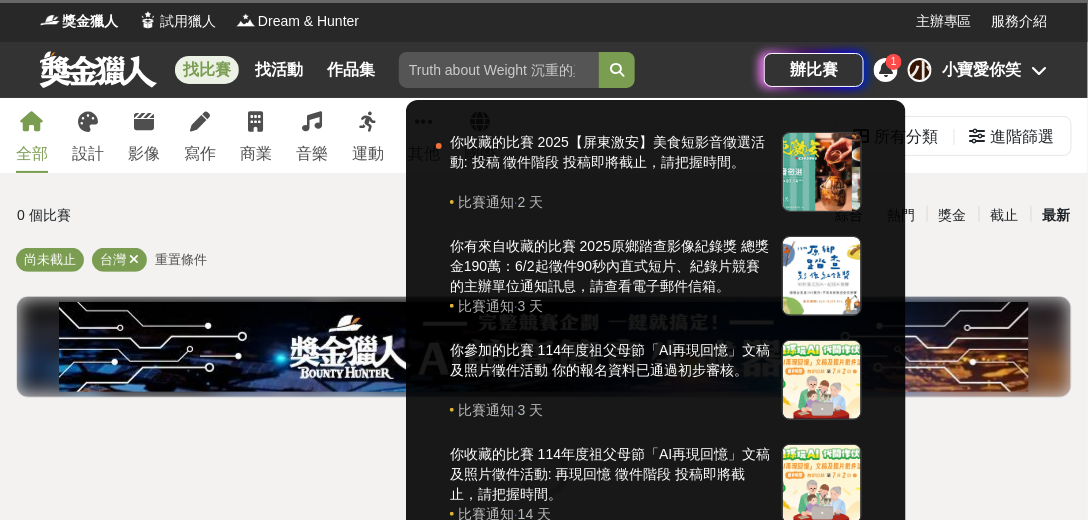 click on "1" at bounding box center [886, 70] 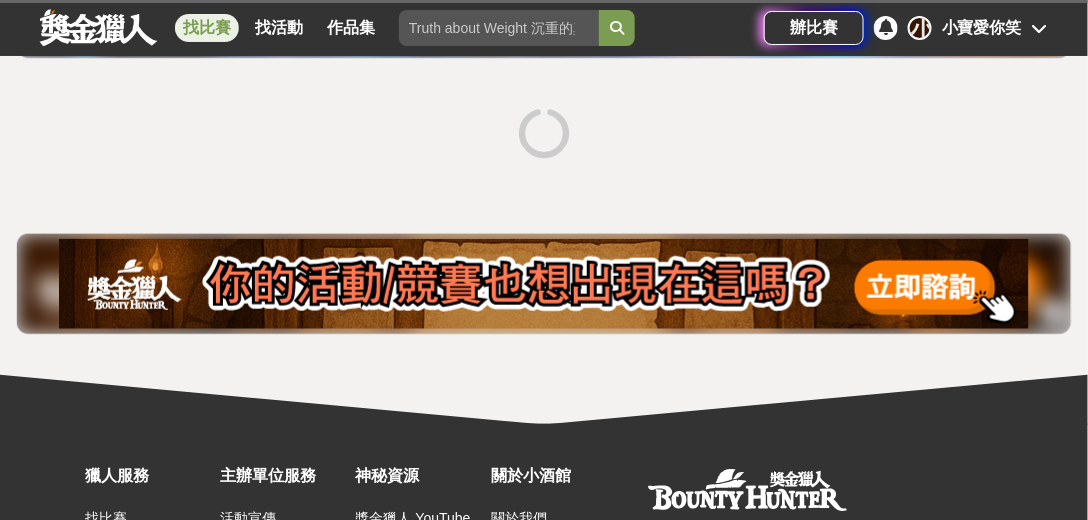 scroll, scrollTop: 342, scrollLeft: 0, axis: vertical 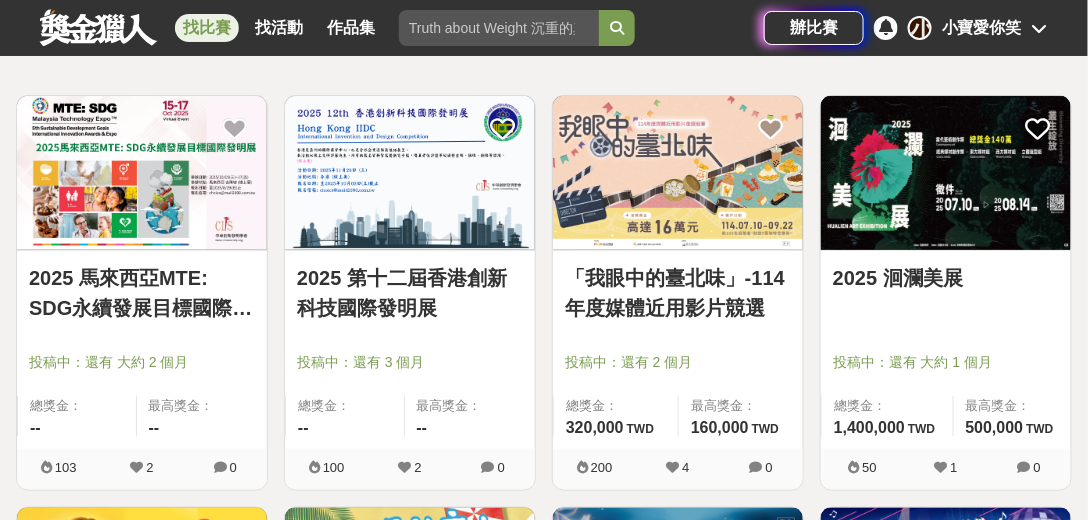 click at bounding box center (946, 173) 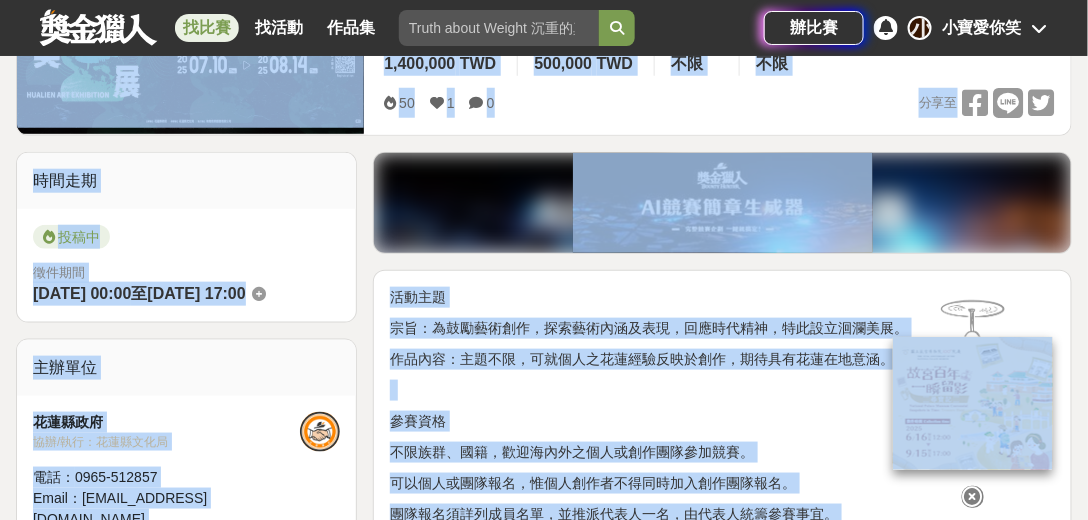 scroll, scrollTop: 400, scrollLeft: 0, axis: vertical 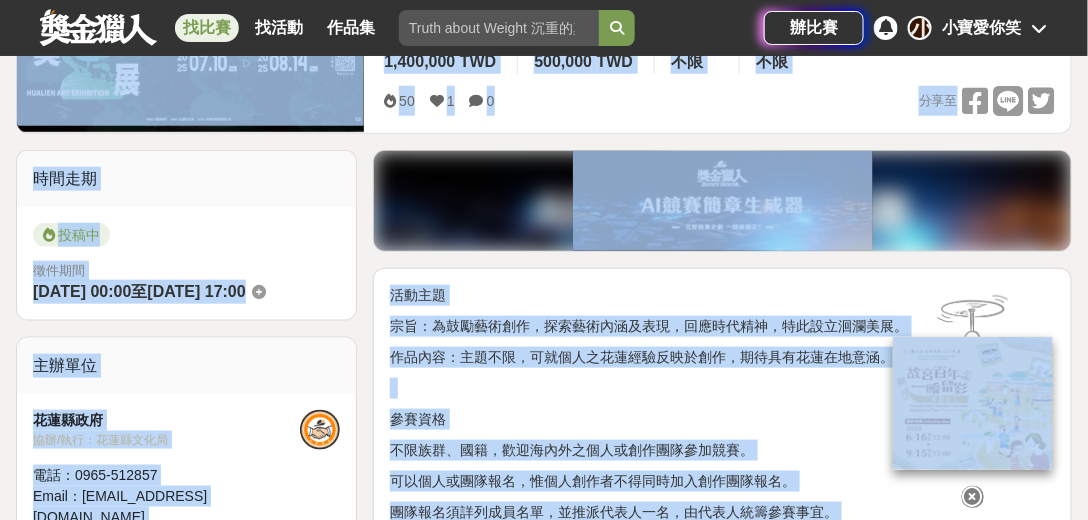 click on "活動主題 宗旨：為鼓勵藝術創作，探索藝術內涵及表現，回應時代精神，特此設立洄瀾美展。 作品內容：主題不限，可就個人之花蓮經驗反映於創作，期待具有花蓮在地意涵。   參賽資格 不限族群、國籍，歡迎海內外之個人或創作團隊參加競賽。 可以個人或團隊報名，惟個人創作者不得同時加入創作團隊報名。 團隊報名須詳列成員名單，並推派代表人一名，由代表人統籌參賽事宜。 資格若有疑義者，由花蓮縣文化局認定之。 比賽組別 當代藝術創作類：作品不限媒材，得為任何可呈現藝術概念形態之創作。 經典媒材創作類： ▪東方媒材組：水墨、膠彩、書法、篆刻或同類型複合媒材等平面創作。 ▪西方媒材組：油畫、壓克力、水彩、粉彩、素描、版畫、攝影、電腦繪圖或同類型複合媒材等平面創作。 報名方式 公開徵件，一律採線上報名。 徵件規則 評審規範" at bounding box center (722, 1931) 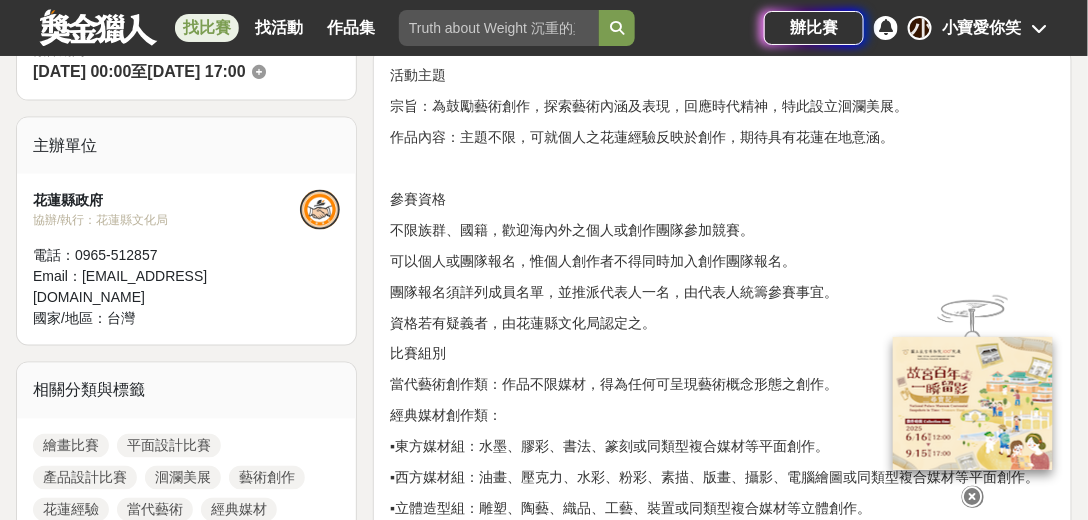 scroll, scrollTop: 857, scrollLeft: 0, axis: vertical 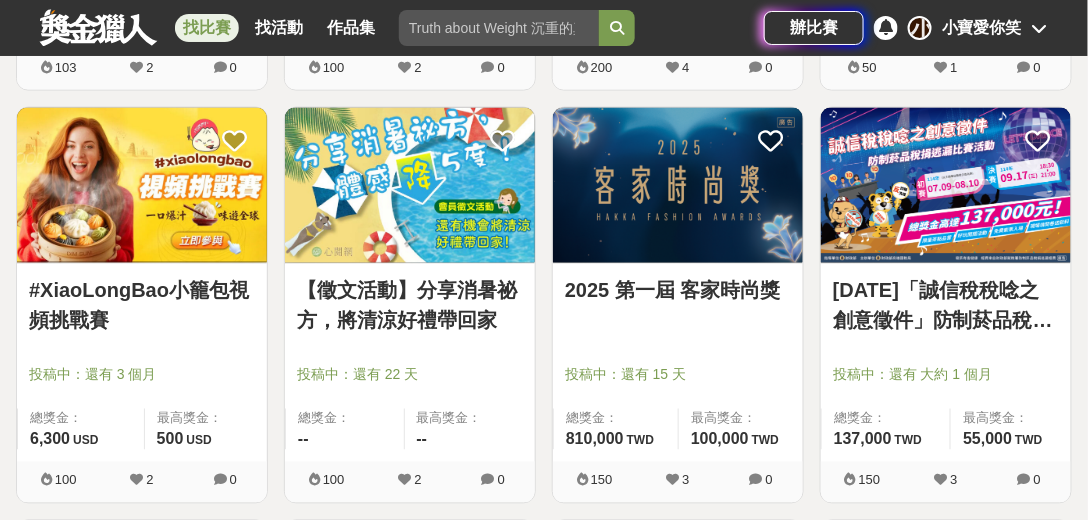 click at bounding box center (678, 185) 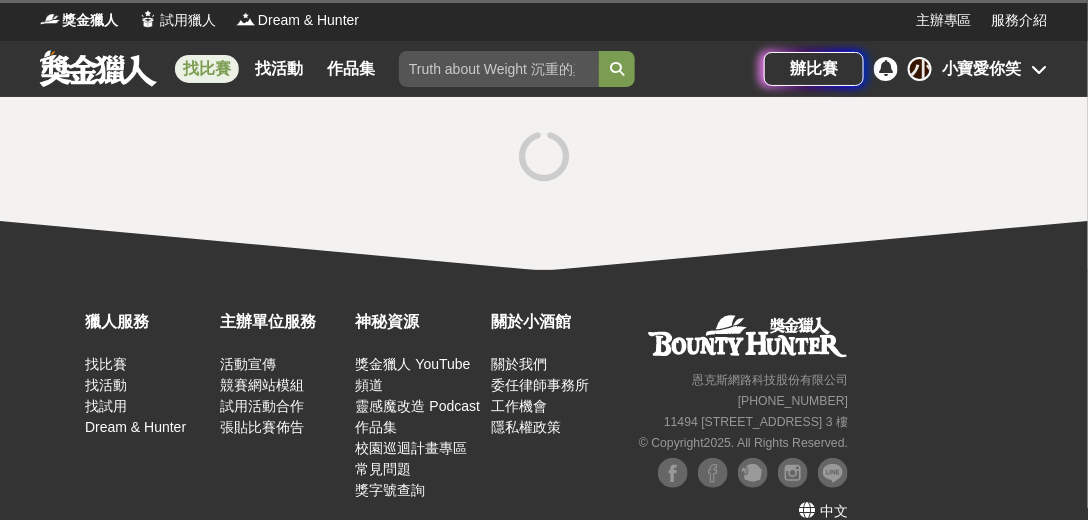 click at bounding box center (544, 183) 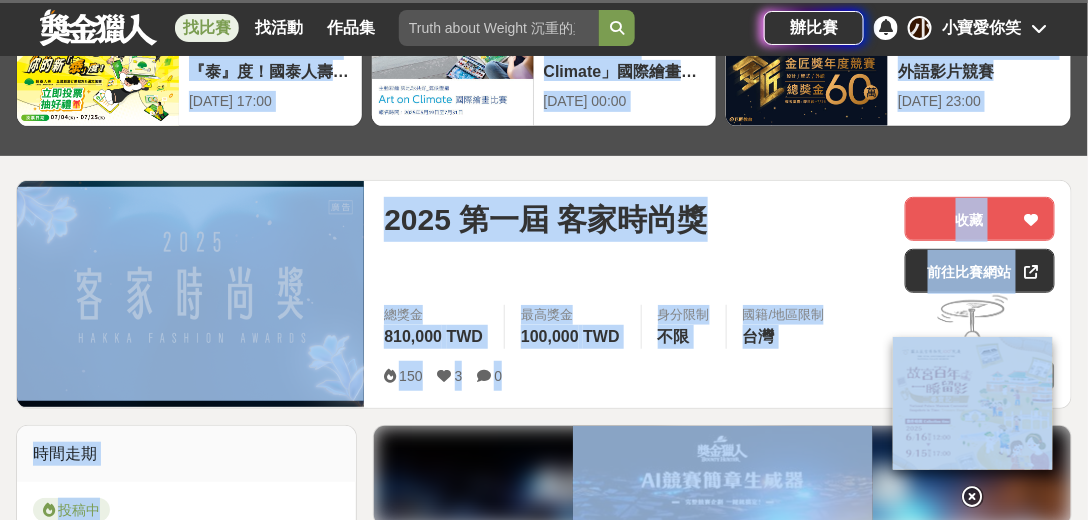 scroll, scrollTop: 285, scrollLeft: 0, axis: vertical 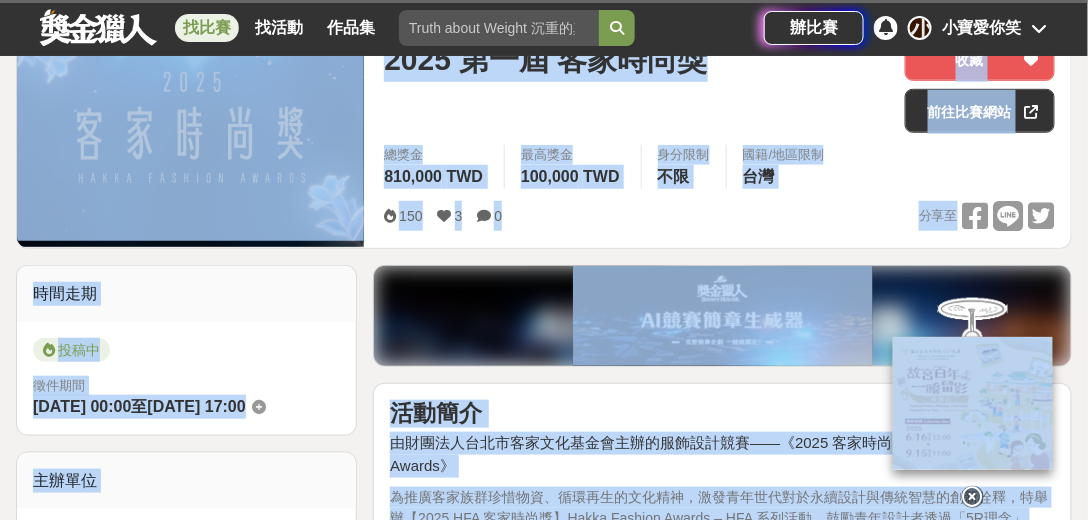 click on "活動簡介" at bounding box center [722, 414] 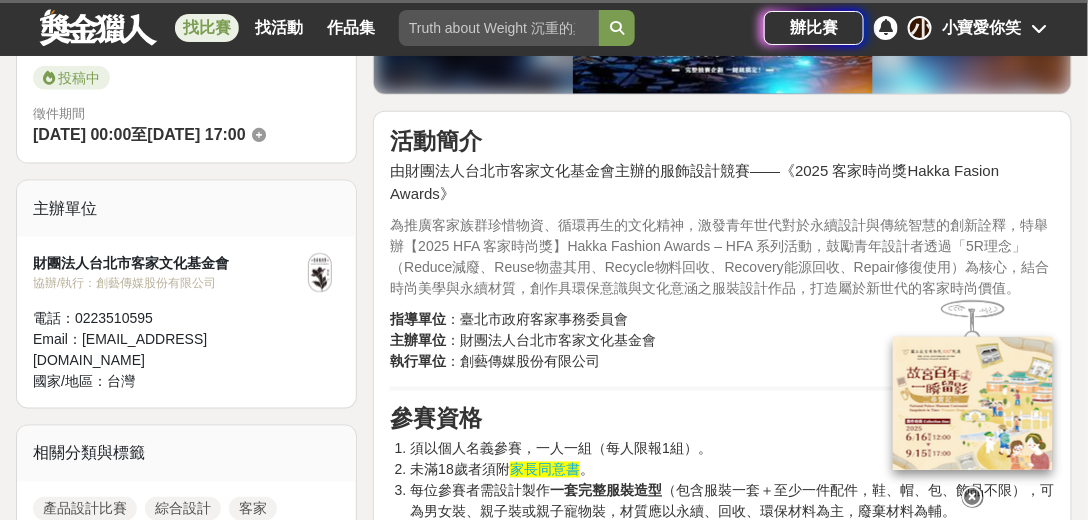 scroll, scrollTop: 571, scrollLeft: 0, axis: vertical 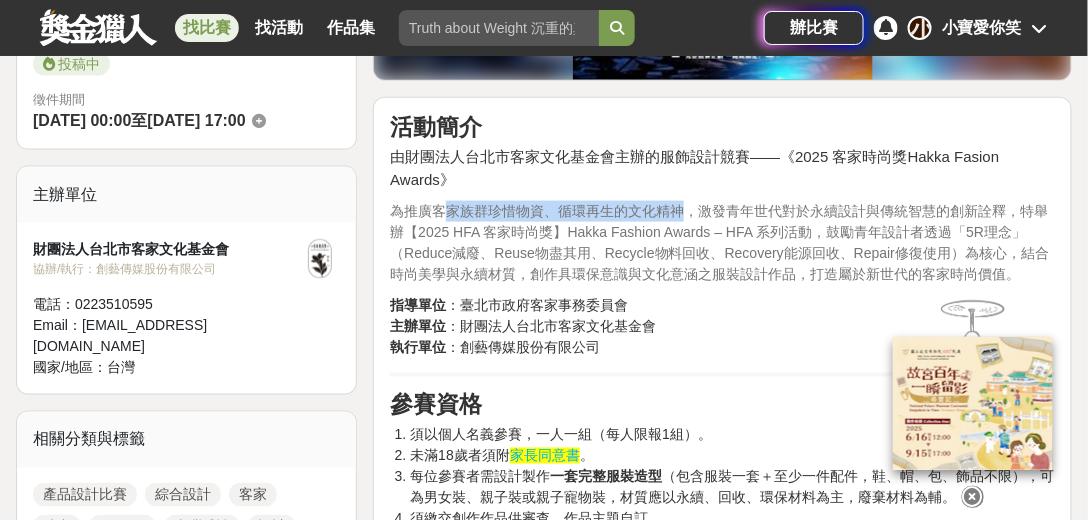 drag, startPoint x: 449, startPoint y: 203, endPoint x: 734, endPoint y: 223, distance: 285.7009 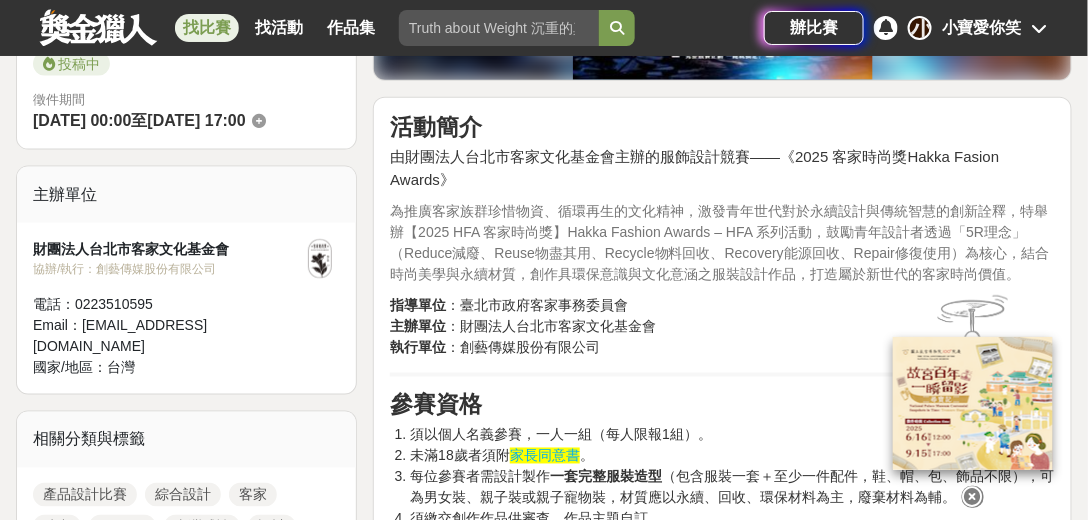 click on "為推廣客家族群珍惜物資、循環再生的文化精神，激發青年世代對於永續設計與傳統智慧的創新詮釋，特舉辦【2025 HFA 客家時尚獎】Hakka Fashion Awards – HFA 系列活動，鼓勵青年設計者透過「5R理念」（Reduce減廢、Reuse物盡其用、Recycle物料回收、Recovery能源回收、Repair修復使用）為核心，結合時尚美學與永續材質，創作具環保意識與文化意涵之服裝設計作品，打造屬於新世代的客家時尚價值。" at bounding box center (719, 242) 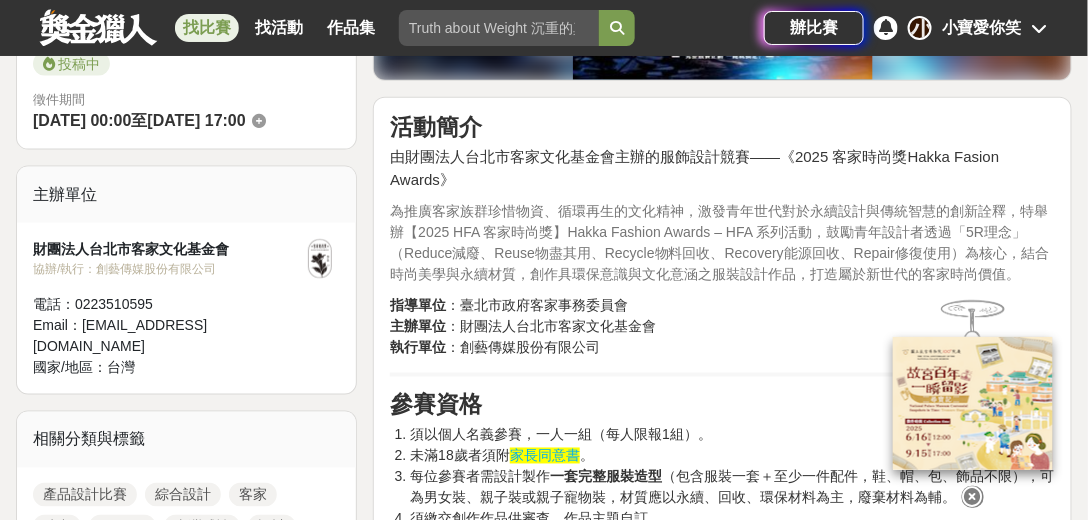 drag, startPoint x: 475, startPoint y: 293, endPoint x: 568, endPoint y: 324, distance: 98.03061 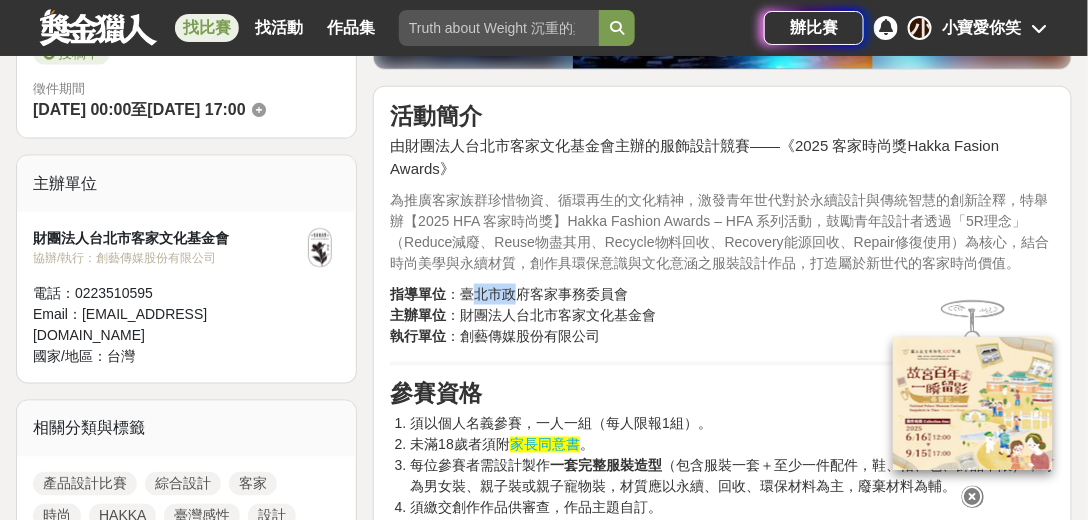 scroll, scrollTop: 685, scrollLeft: 0, axis: vertical 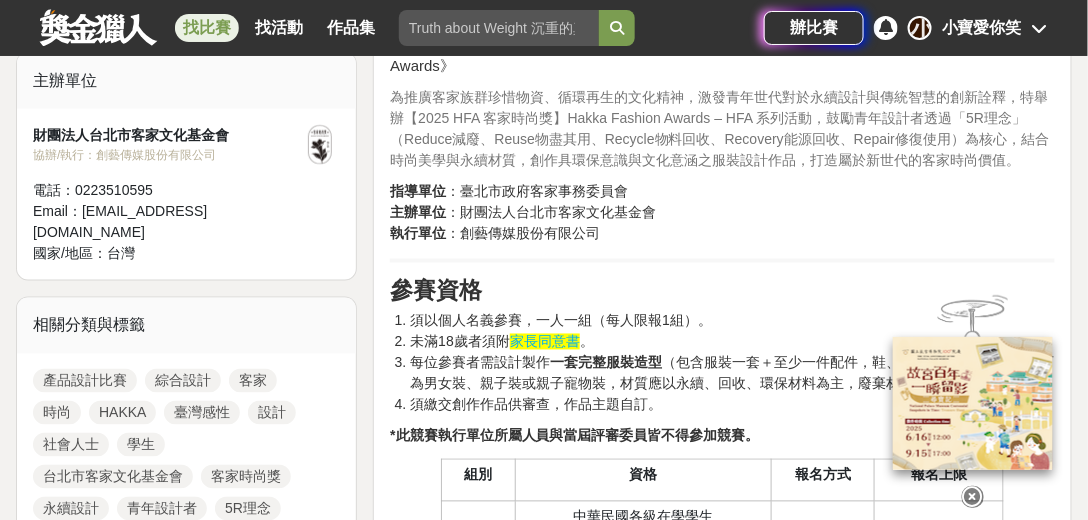 click on "每位參賽者需設計製作 一套完整服裝造型 （包含服裝一套＋至少一件配件，鞋、帽、包、飾品不限），可為男女裝、親子裝或親子寵物裝，材質應以永續、回收、環保材料為主，廢棄材料為輔。" at bounding box center (732, 374) 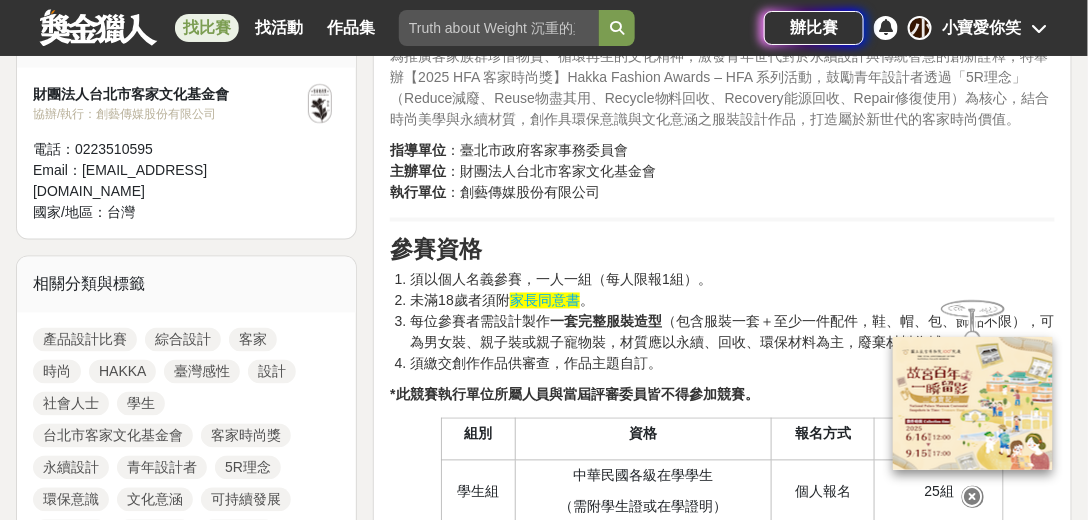 scroll, scrollTop: 800, scrollLeft: 0, axis: vertical 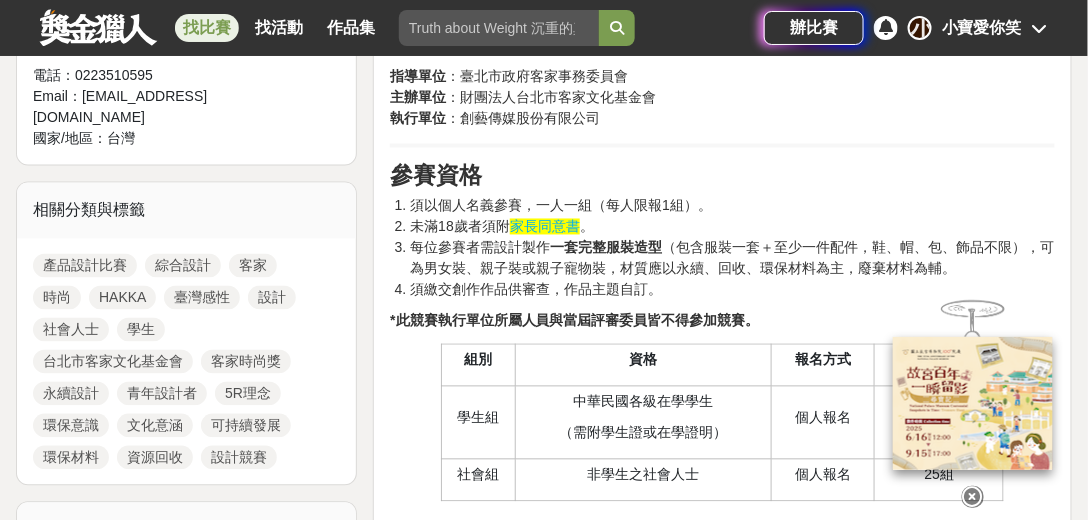 click at bounding box center (973, 493) 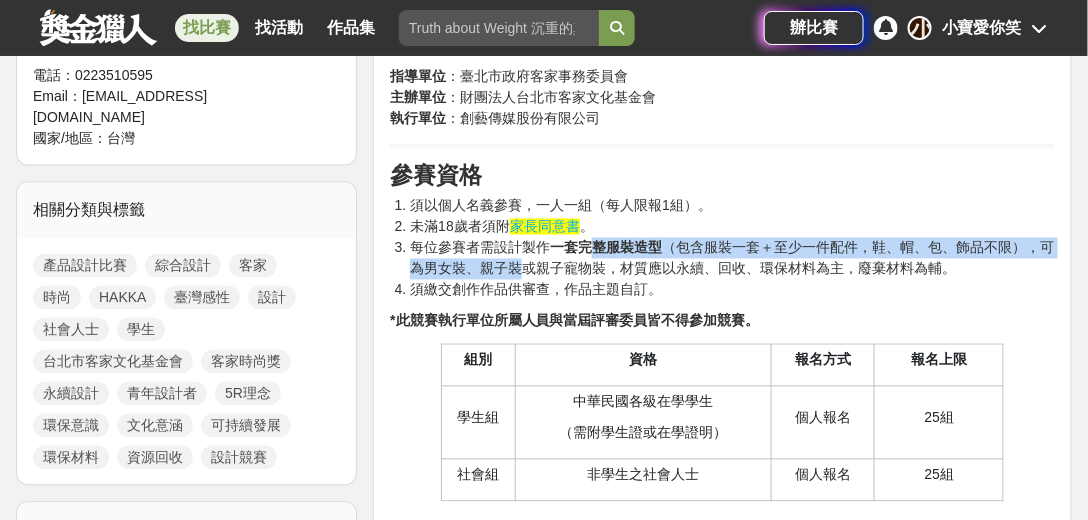 drag, startPoint x: 522, startPoint y: 262, endPoint x: 722, endPoint y: 254, distance: 200.15994 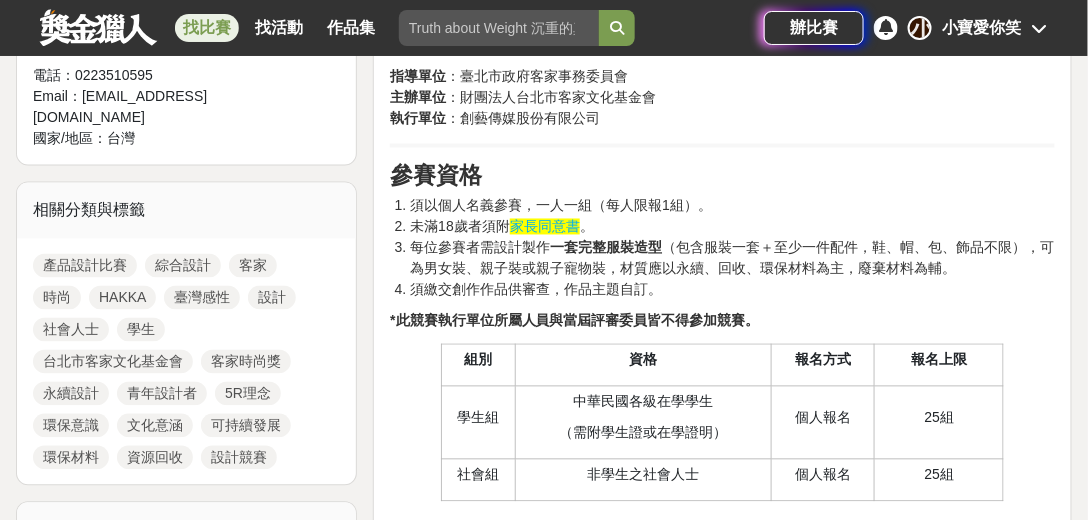 click on "須繳交創作作品供審查，作品主題自訂。" at bounding box center [732, 290] 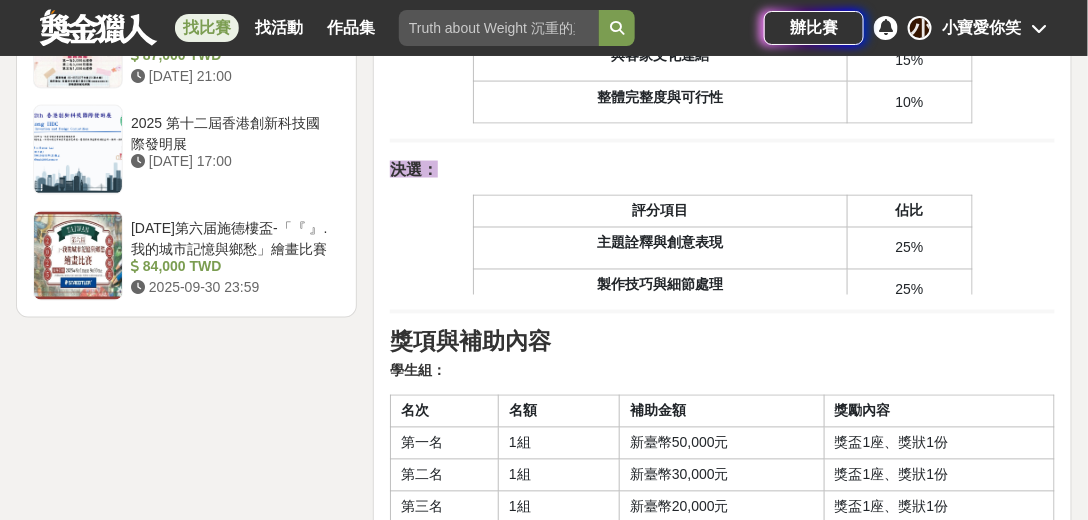 scroll, scrollTop: 2857, scrollLeft: 0, axis: vertical 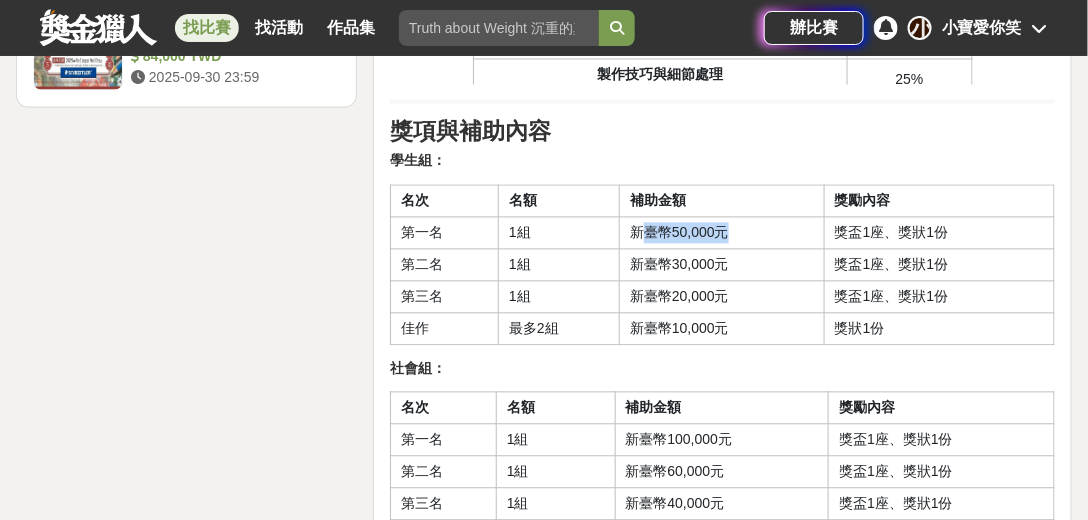 drag, startPoint x: 641, startPoint y: 204, endPoint x: 770, endPoint y: 204, distance: 129 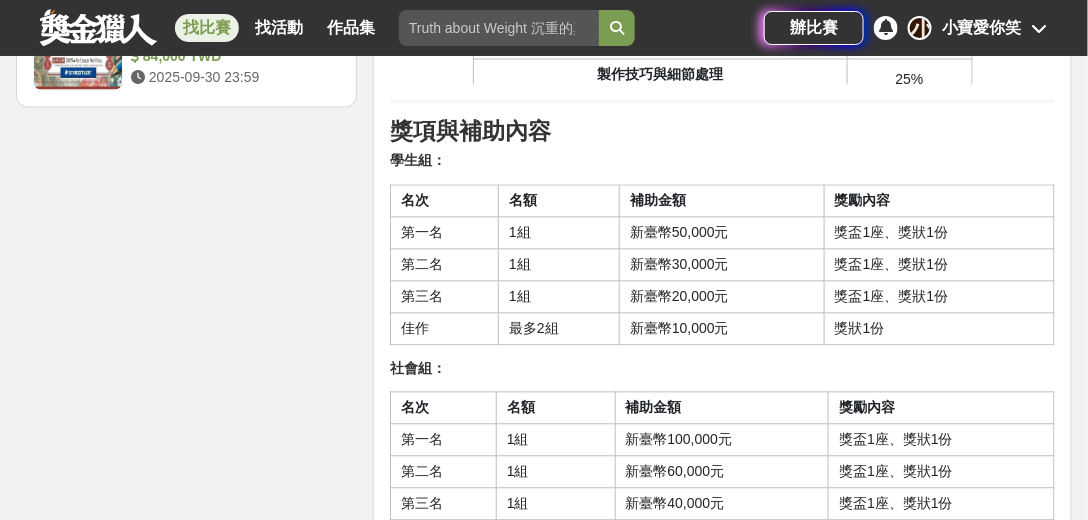 click on "新臺幣30,000元" at bounding box center (722, 265) 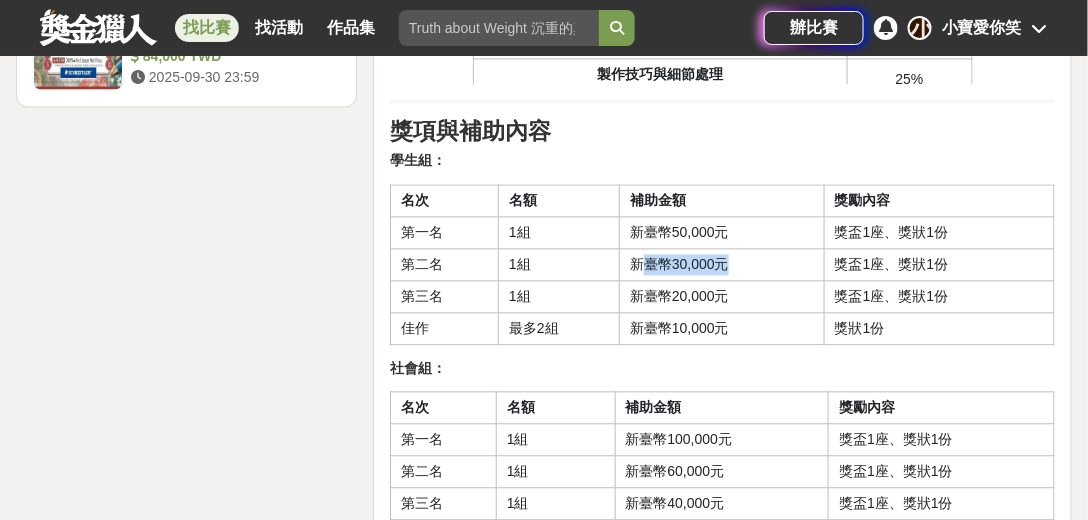 drag, startPoint x: 647, startPoint y: 227, endPoint x: 806, endPoint y: 242, distance: 159.70598 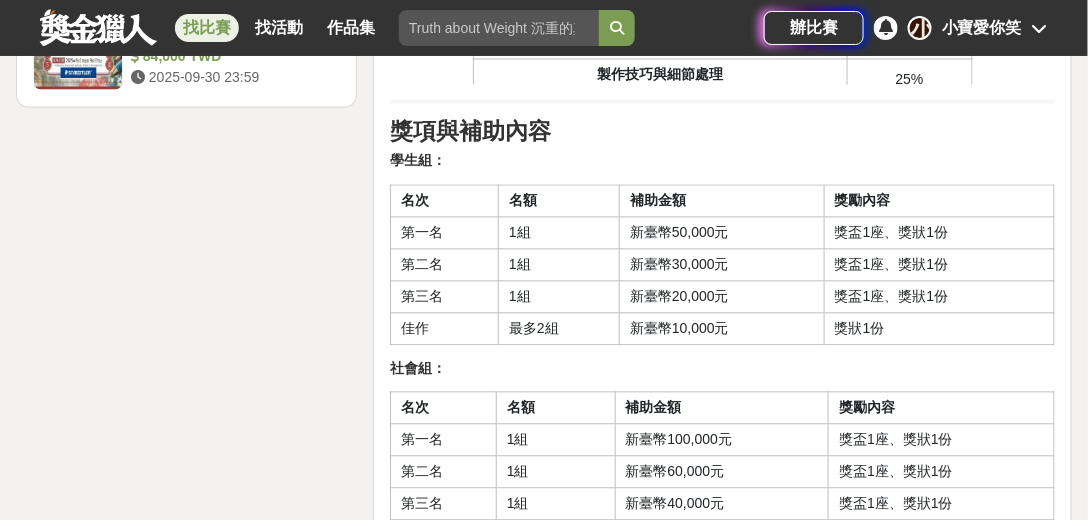 click on "新臺幣10,000元" at bounding box center (722, 329) 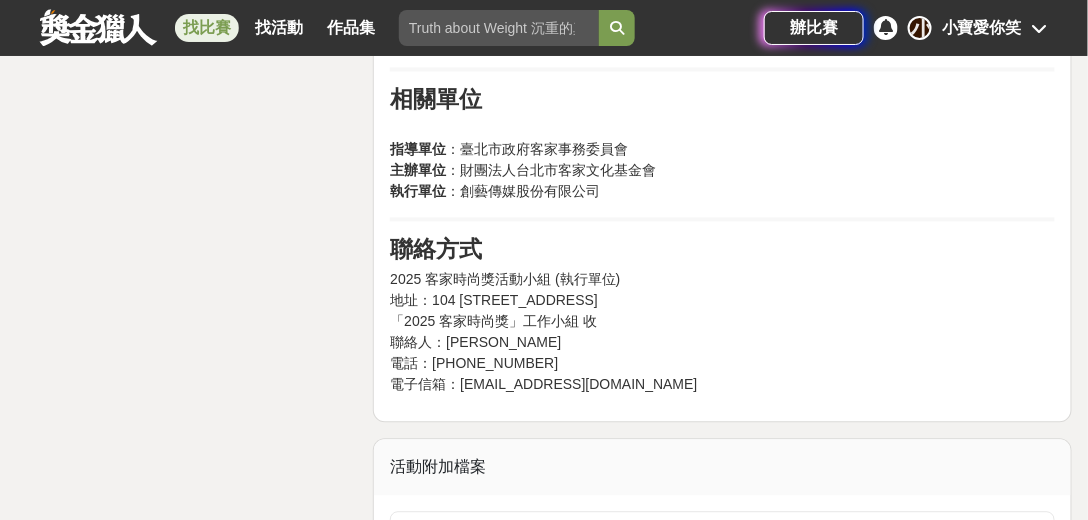 scroll, scrollTop: 4857, scrollLeft: 0, axis: vertical 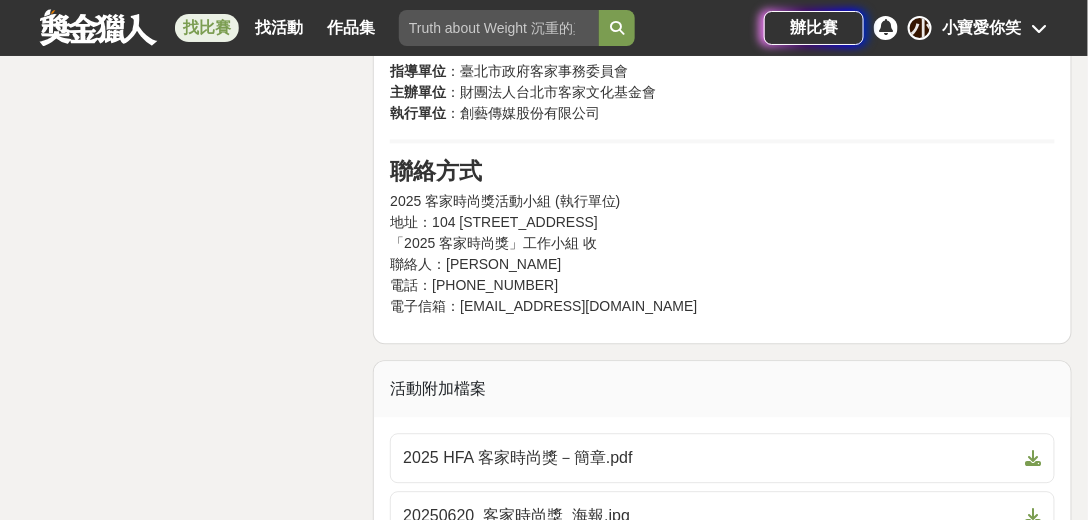 drag, startPoint x: 448, startPoint y: 239, endPoint x: 596, endPoint y: 238, distance: 148.00337 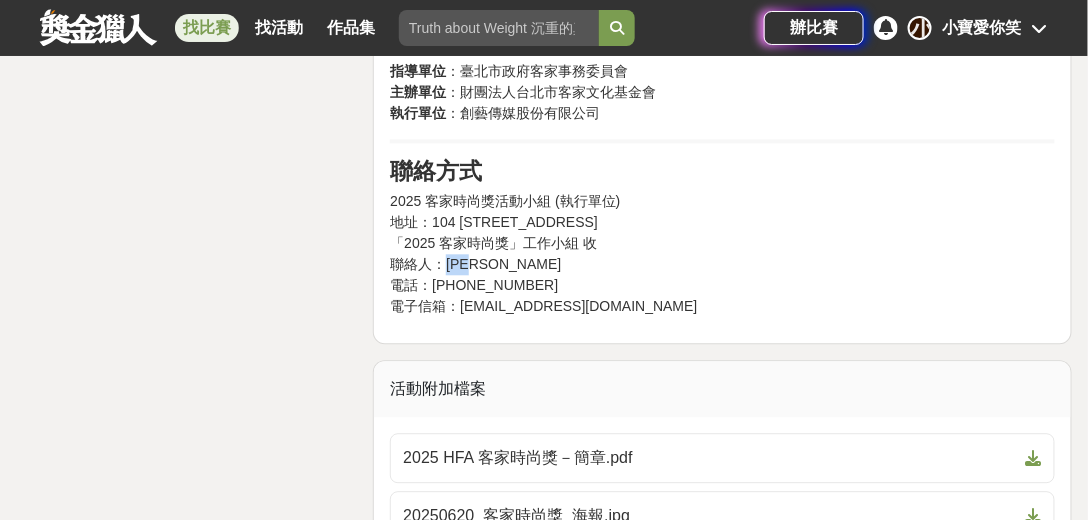 click on "2025 客家時尚獎活動小組 (執行單位) 地址：[STREET_ADDRESS] 「2025 客家時尚獎」工作小組 收 聯絡人：江小姐 電話：[PHONE_NUMBER] 電子信箱：[EMAIL_ADDRESS][DOMAIN_NAME]" at bounding box center [722, 254] 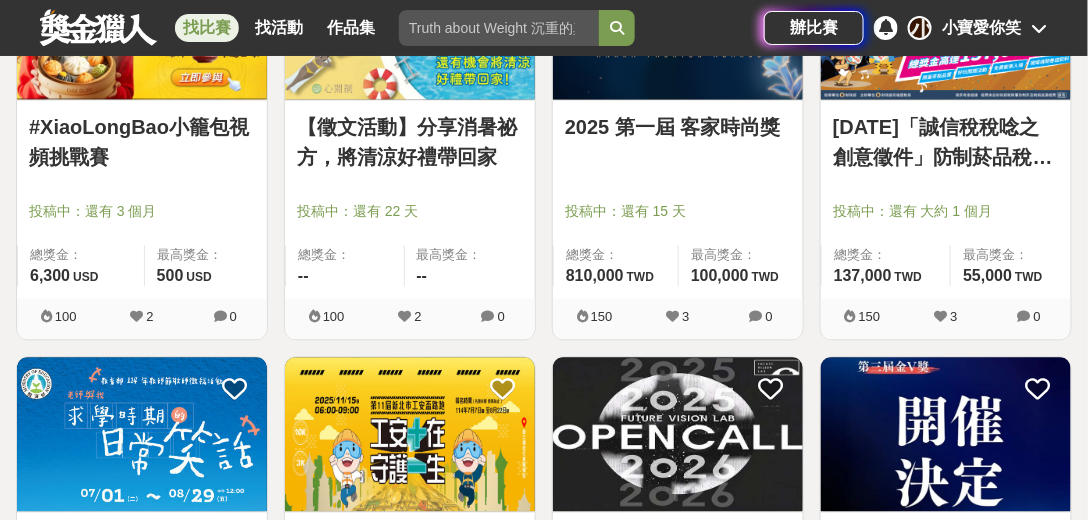 scroll, scrollTop: 742, scrollLeft: 0, axis: vertical 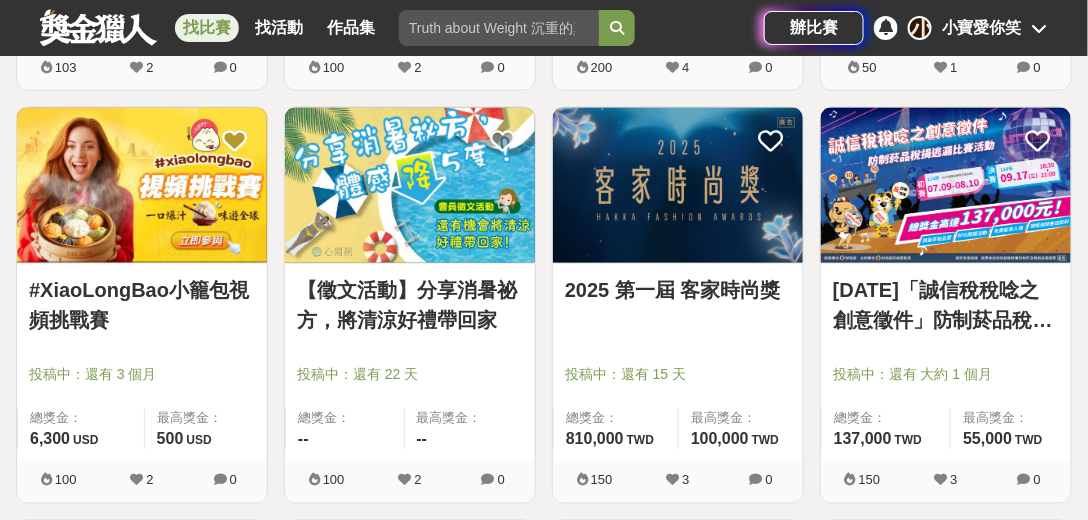 click at bounding box center (678, 185) 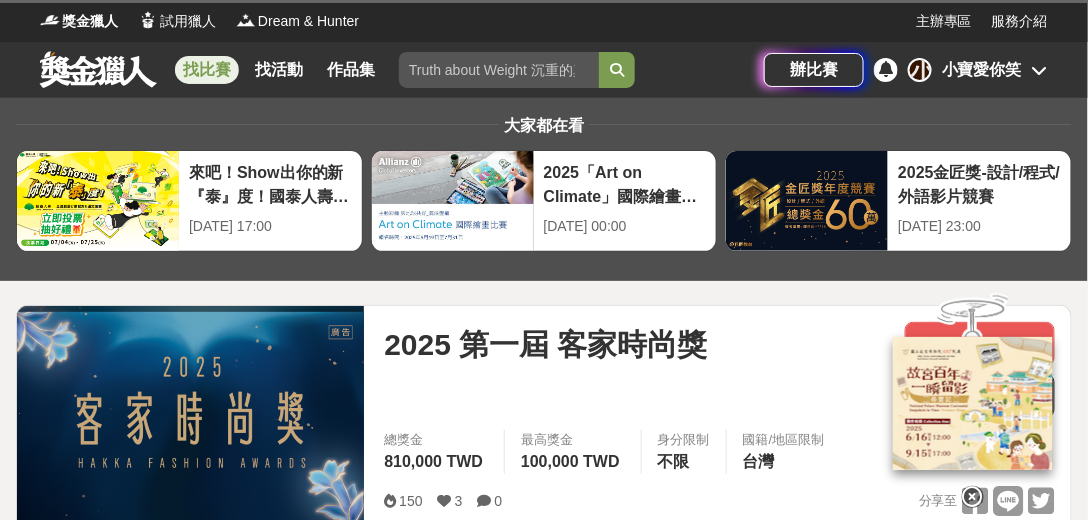 scroll, scrollTop: 514, scrollLeft: 0, axis: vertical 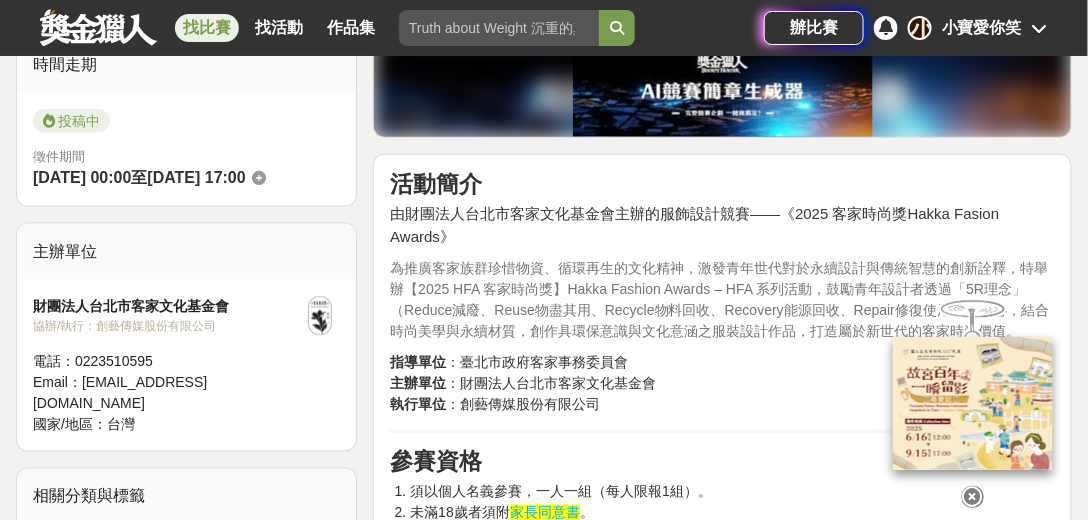 drag, startPoint x: 594, startPoint y: 293, endPoint x: 674, endPoint y: 304, distance: 80.75271 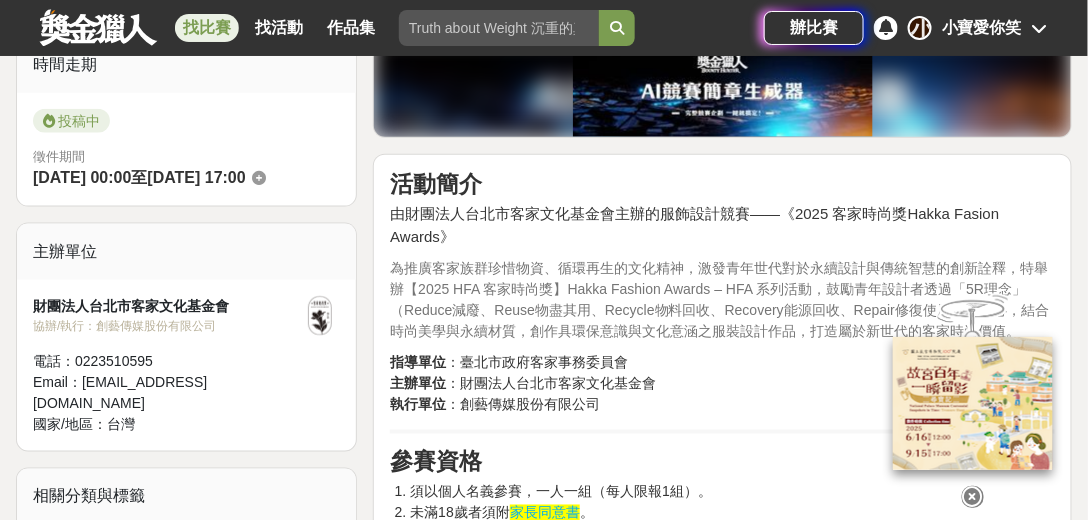 click on "為推廣客家族群珍惜物資、循環再生的文化精神，激發青年世代對於永續設計與傳統智慧的創新詮釋，特舉辦【2025 HFA 客家時尚獎】Hakka Fashion Awards – HFA 系列活動，鼓勵青年設計者透過「5R理念」（Reduce減廢、Reuse物盡其用、Recycle物料回收、Recovery能源回收、Repair修復使用）為核心，結合時尚美學與永續材質，創作具環保意識與文化意涵之服裝設計作品，打造屬於新世代的客家時尚價值。" at bounding box center (719, 299) 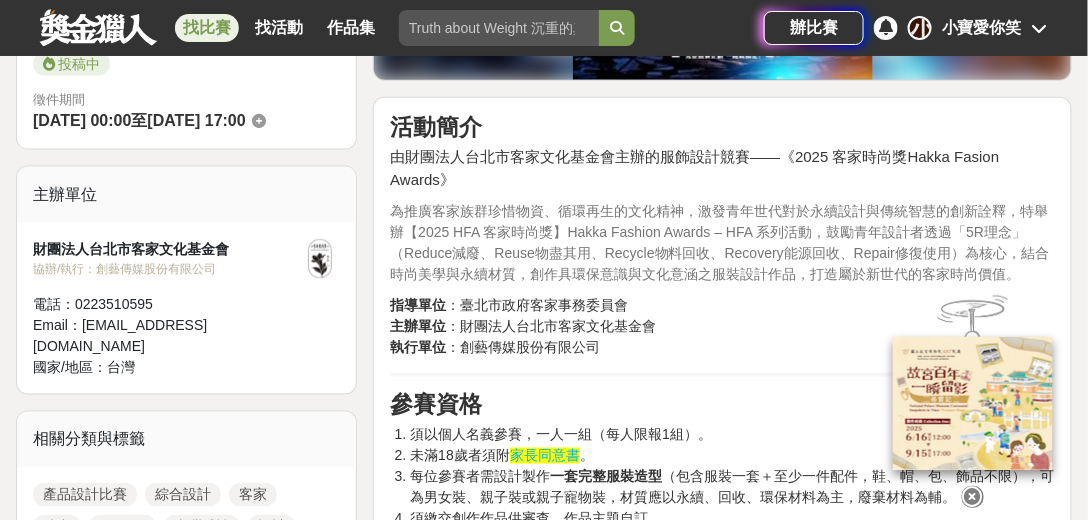 click on "為推廣客家族群珍惜物資、循環再生的文化精神，激發青年世代對於永續設計與傳統智慧的創新詮釋，特舉辦【2025 HFA 客家時尚獎】Hakka Fashion Awards – HFA 系列活動，鼓勵青年設計者透過「5R理念」（Reduce減廢、Reuse物盡其用、Recycle物料回收、Recovery能源回收、Repair修復使用）為核心，結合時尚美學與永續材質，創作具環保意識與文化意涵之服裝設計作品，打造屬於新世代的客家時尚價值。" at bounding box center (719, 242) 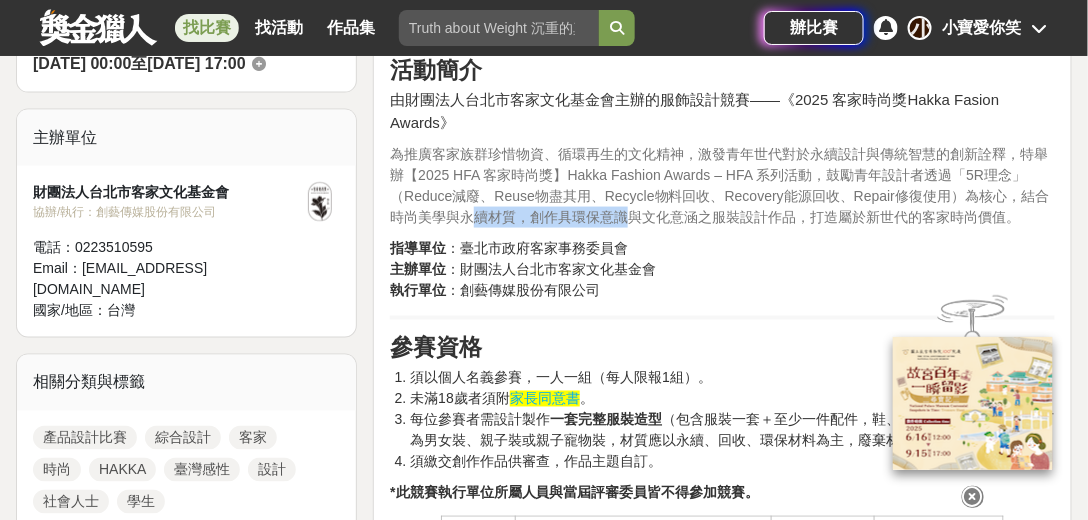 drag, startPoint x: 474, startPoint y: 220, endPoint x: 704, endPoint y: 245, distance: 231.3547 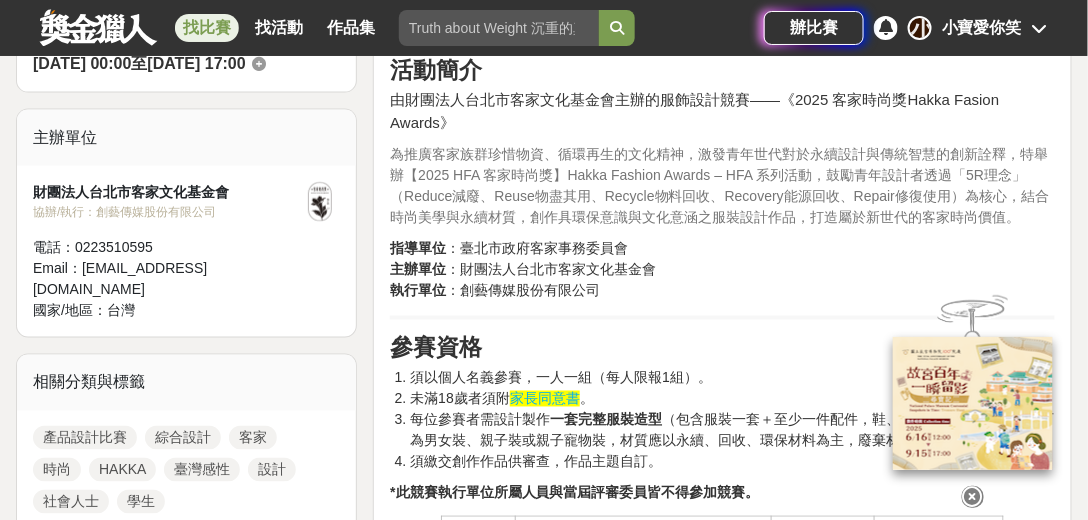 click on "指導單位 ：臺北市政府客家事務委員會 主辦單位 ：財團法人台北市客家文化基金會 執行單位 ：創藝傳媒股份有限公司" at bounding box center (722, 269) 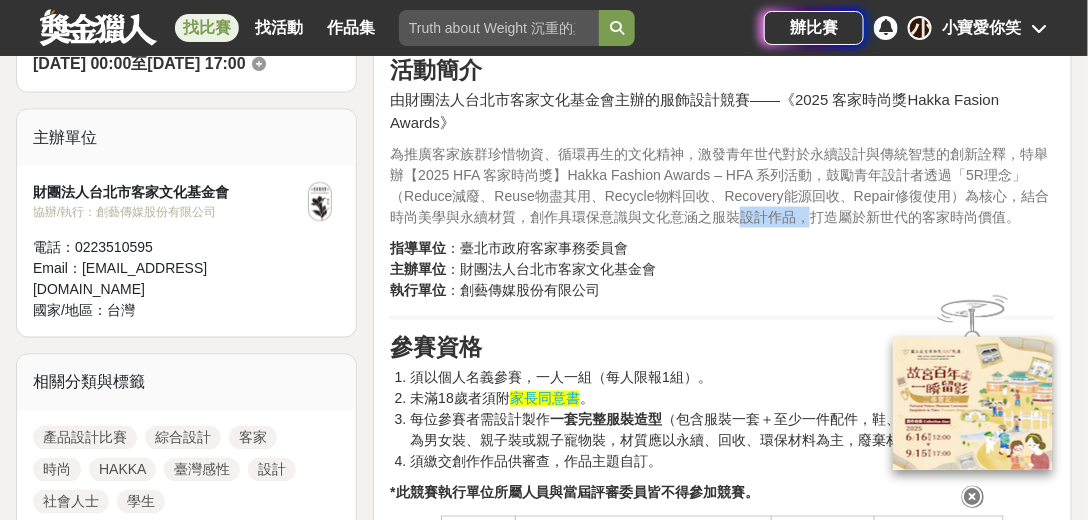 drag, startPoint x: 737, startPoint y: 219, endPoint x: 811, endPoint y: 222, distance: 74.06078 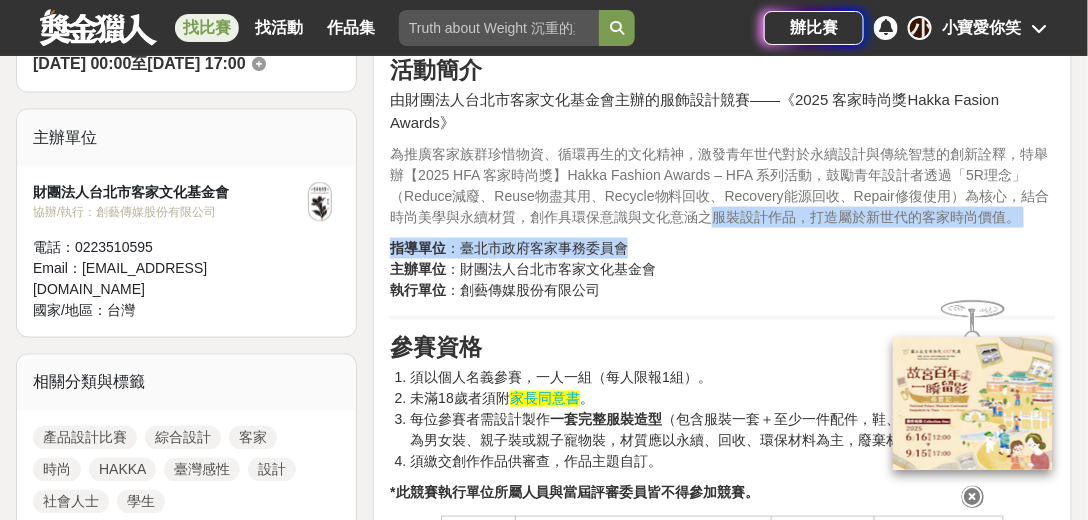 drag, startPoint x: 712, startPoint y: 220, endPoint x: 814, endPoint y: 232, distance: 102.70345 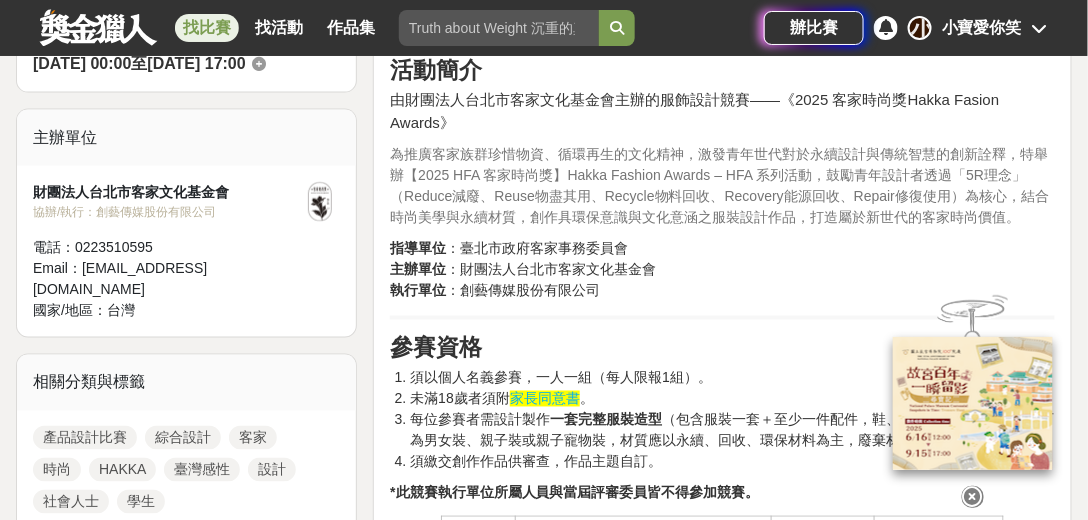 click on "指導單位 ：臺北市政府客家事務委員會 主辦單位 ：財團法人台北市客家文化基金會 執行單位 ：創藝傳媒股份有限公司" at bounding box center [722, 269] 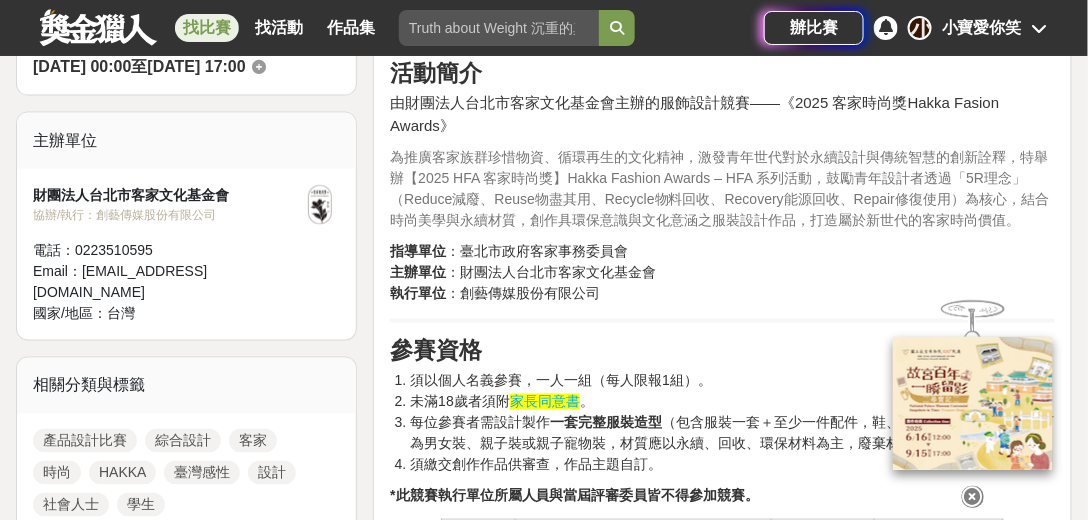 scroll, scrollTop: 514, scrollLeft: 0, axis: vertical 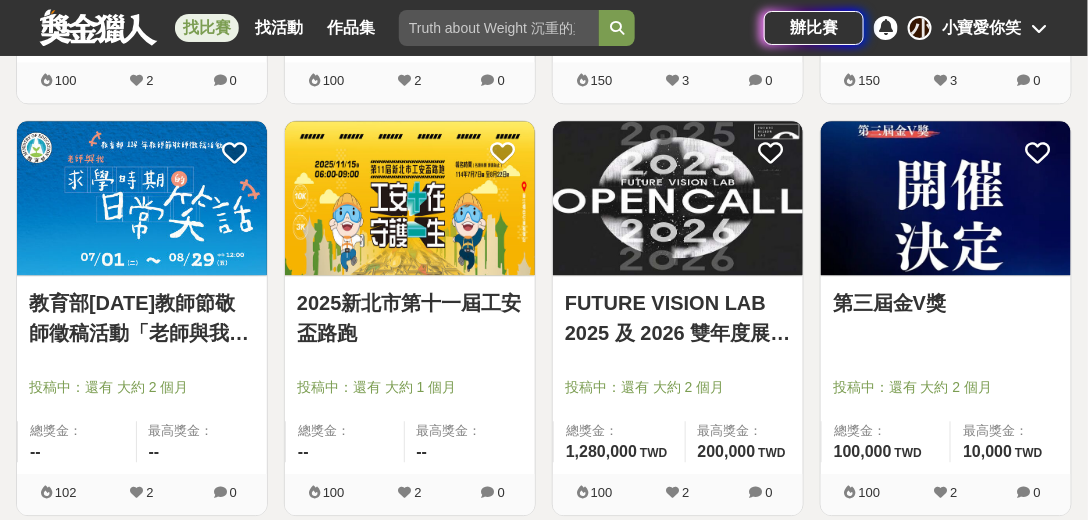 click at bounding box center (142, 198) 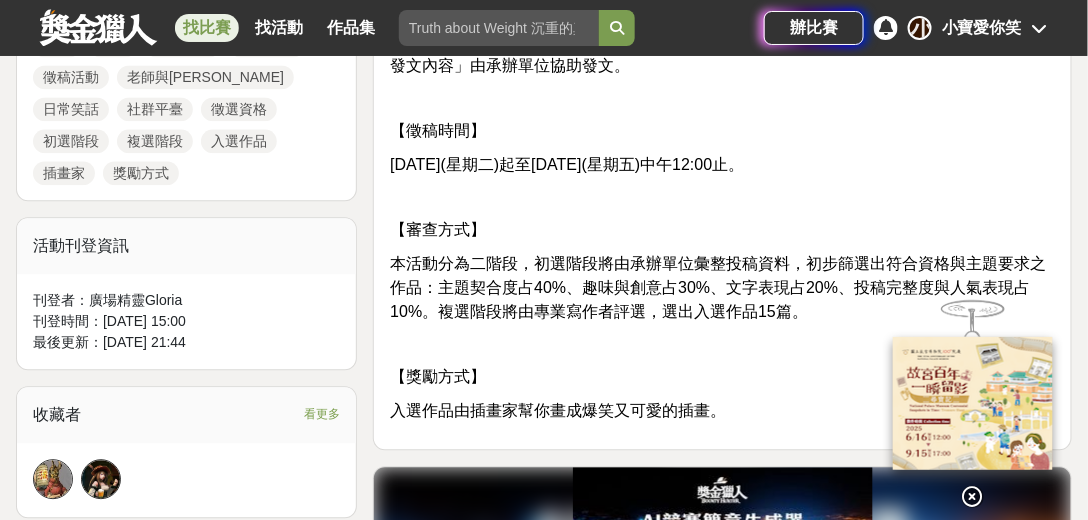 scroll, scrollTop: 1085, scrollLeft: 0, axis: vertical 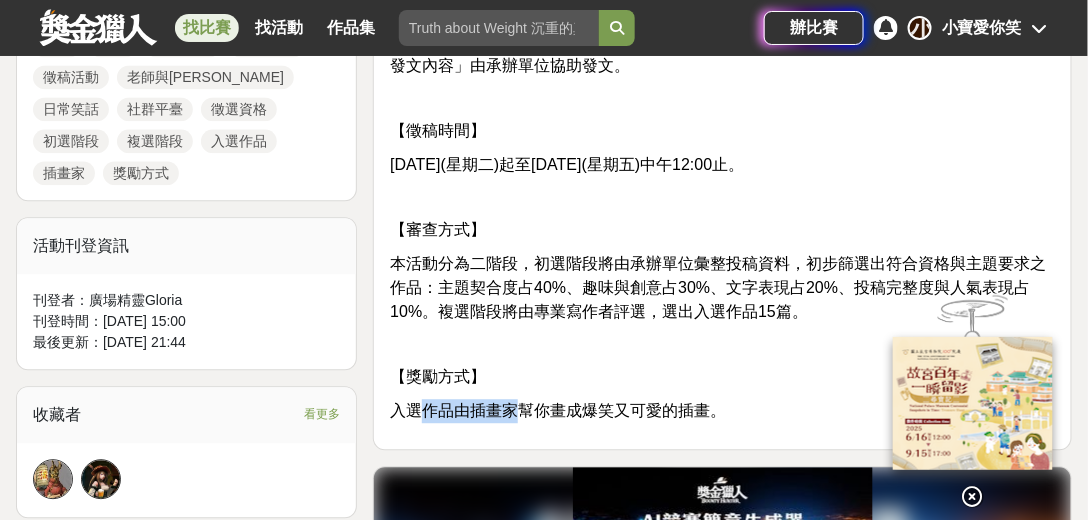 drag, startPoint x: 414, startPoint y: 404, endPoint x: 649, endPoint y: 417, distance: 235.3593 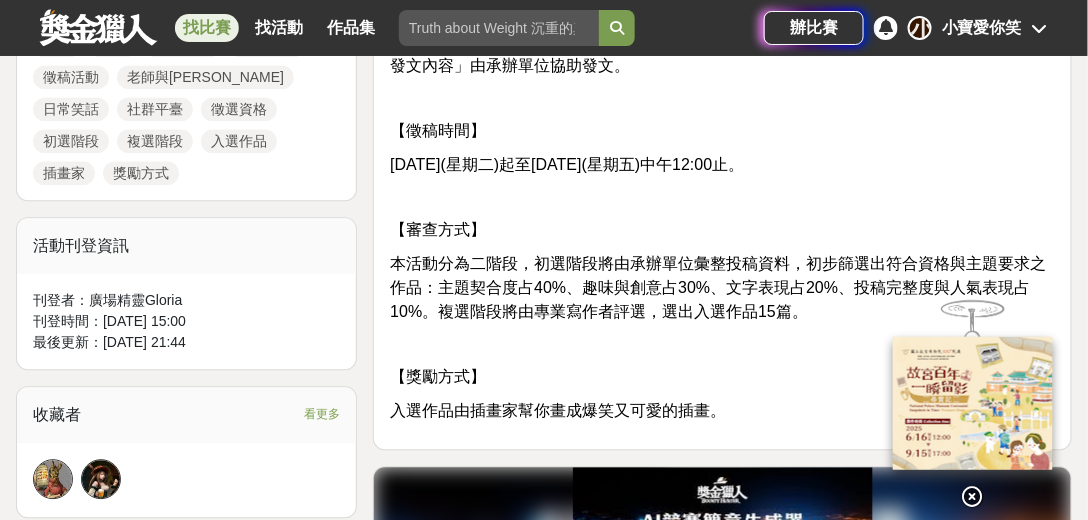 click on "【資格】 符合具中華民國國籍或持有中華民國居留證之個人皆可參賽。   【內容】 字數不限，以「老師與我-求學時期的日常笑話」為題撰寫投稿，並請以正體中文創作。   【投稿方式】 步驟一►於社群平臺（臉書FB、Instagram），用貼文方式寫下，以「老師與我-求學時期的日常笑話」為題的文稿。 步驟二►將貼文設為「公開」，並加上Hashtag「#老師與我求學時期的日常笑話、#教育部徵稿活動」。 步驟三►將真實姓名、發文截圖寄至業務信箱：[EMAIL_ADDRESS][DOMAIN_NAME]，完成以上步驟，即符合徵選資格！ *凡年齡未達13歲，無臉書及IG帳號者，可將文稿寄信至業務信箱：[EMAIL_ADDRESS][DOMAIN_NAME]，提供「真實姓名、就讀學校、發文者名稱(可用暱稱，也可用真實姓名)、發文內容」由承辦單位協助發文。   【徵稿時間】 [DATE](星期二)起至[DATE](星期五)中午12:00止。   【審查方式】" at bounding box center (722, 11) 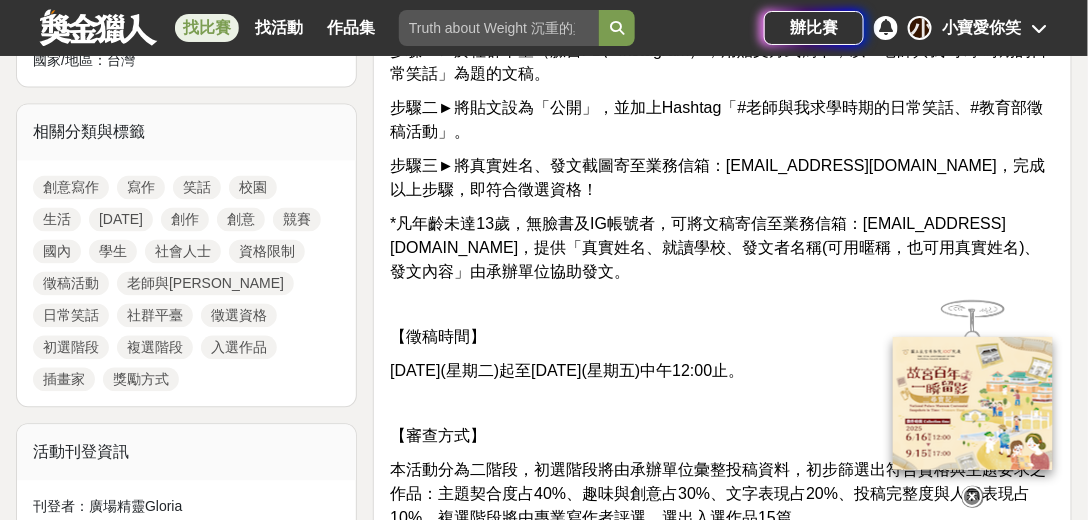scroll, scrollTop: 800, scrollLeft: 0, axis: vertical 